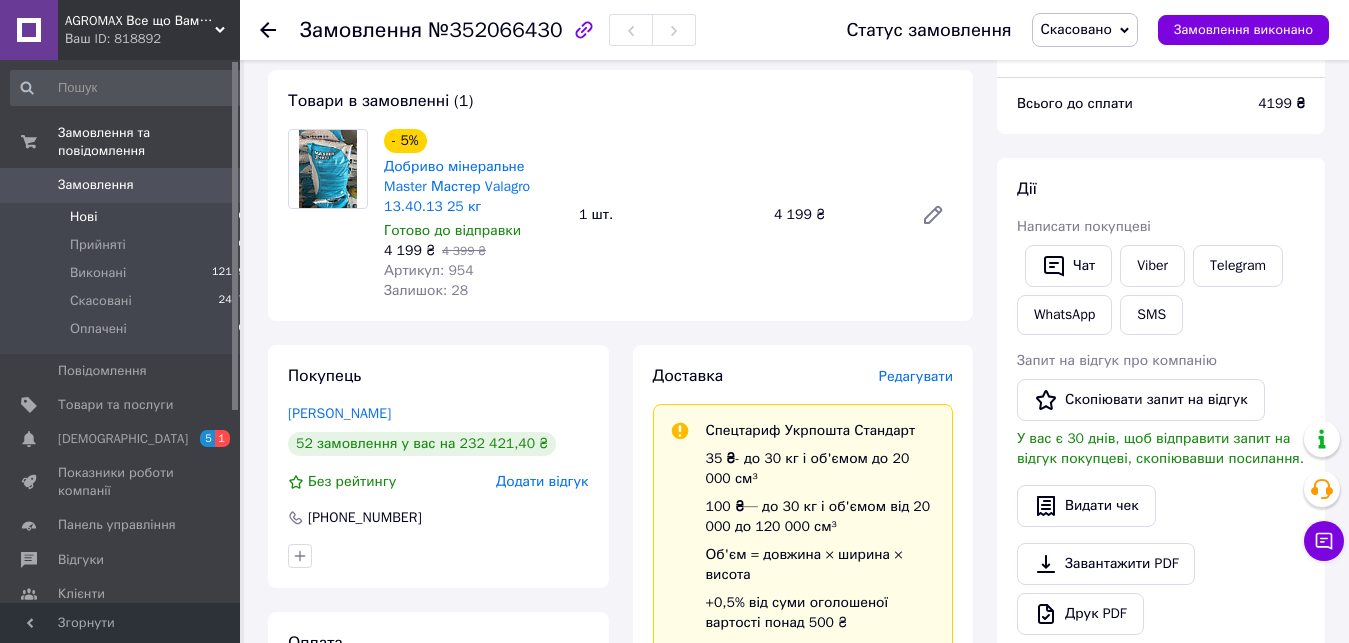 scroll, scrollTop: 102, scrollLeft: 0, axis: vertical 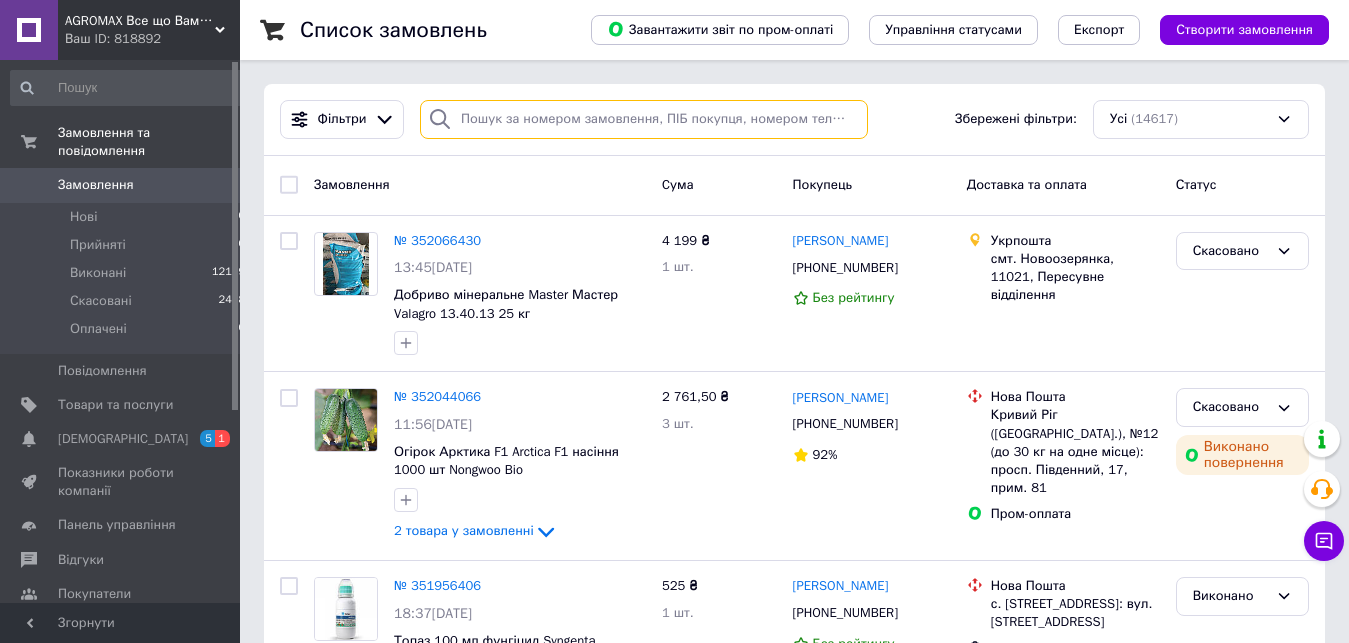 click at bounding box center (644, 119) 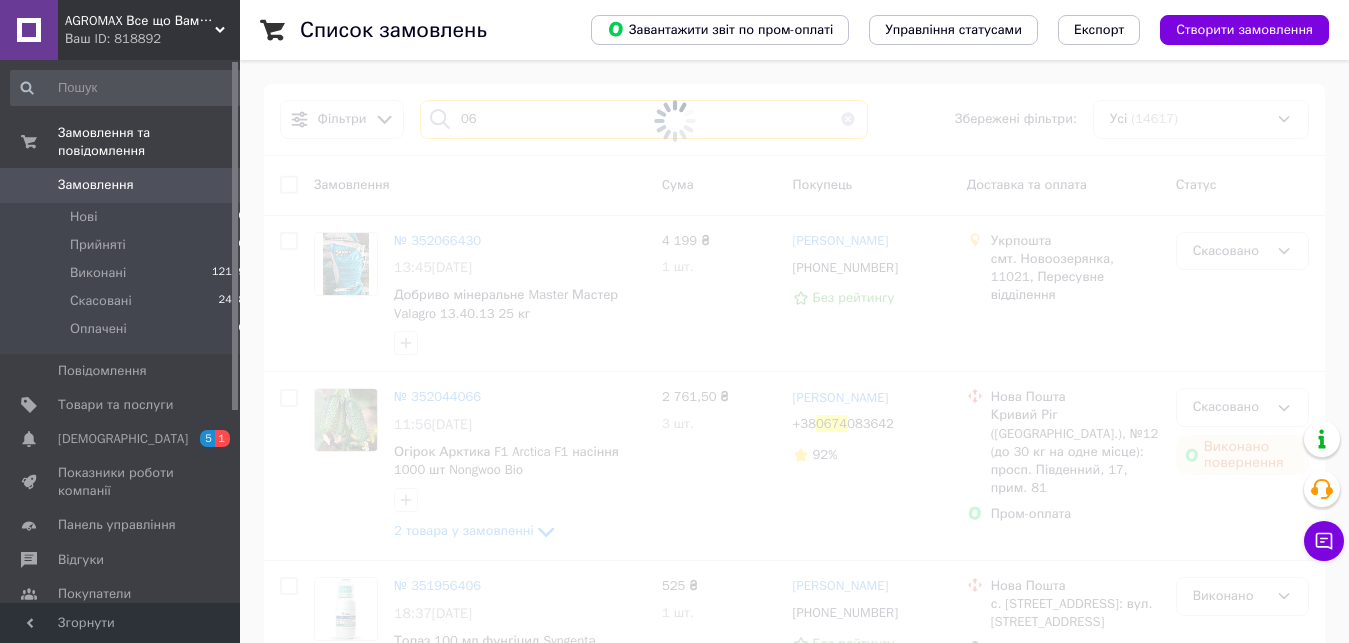 type on "0" 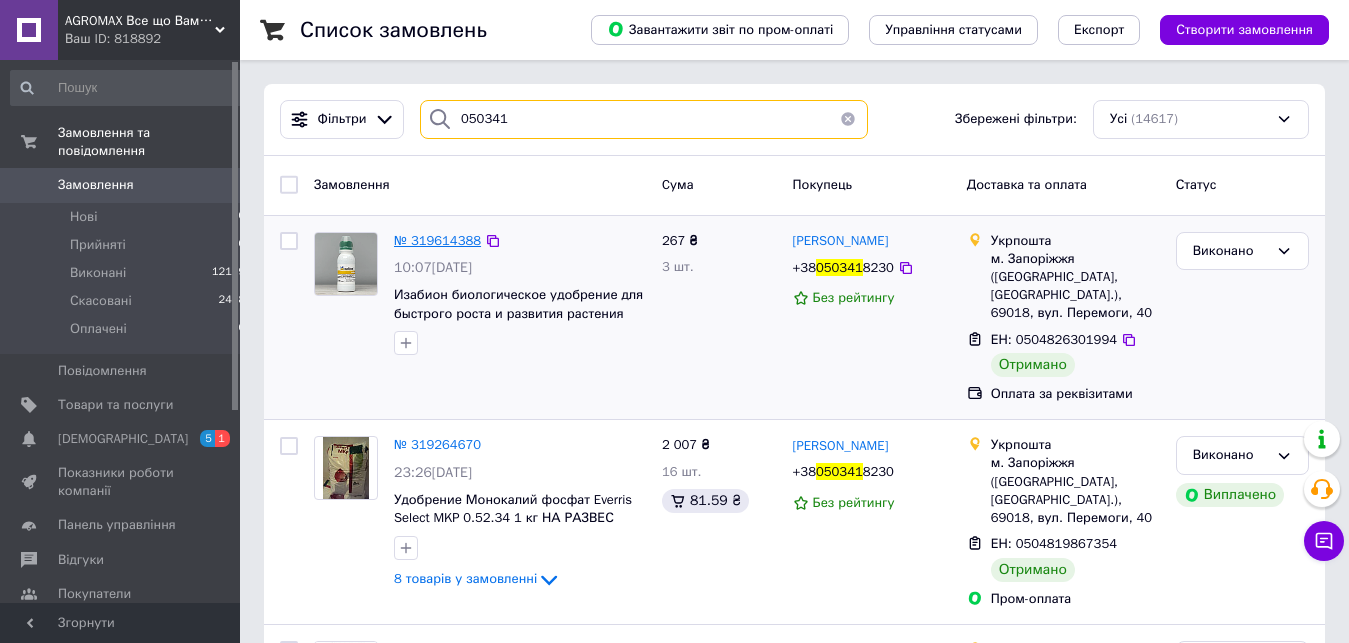 type on "050341" 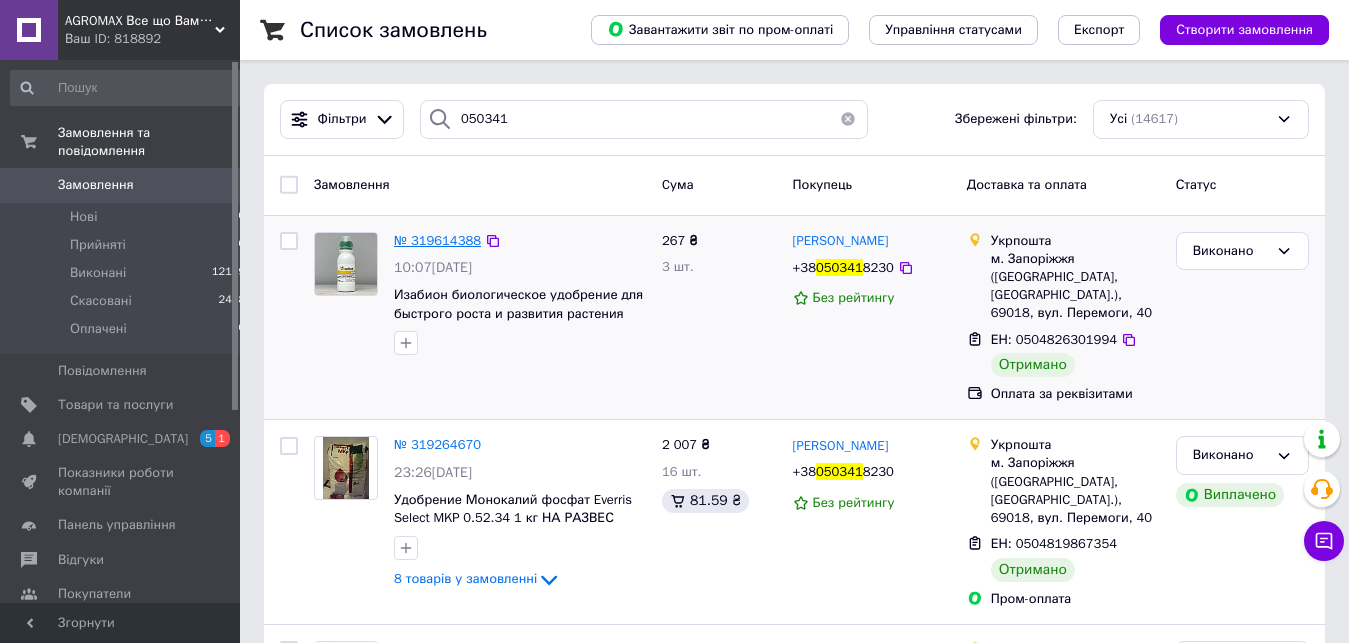 click on "№ 319614388" at bounding box center (437, 240) 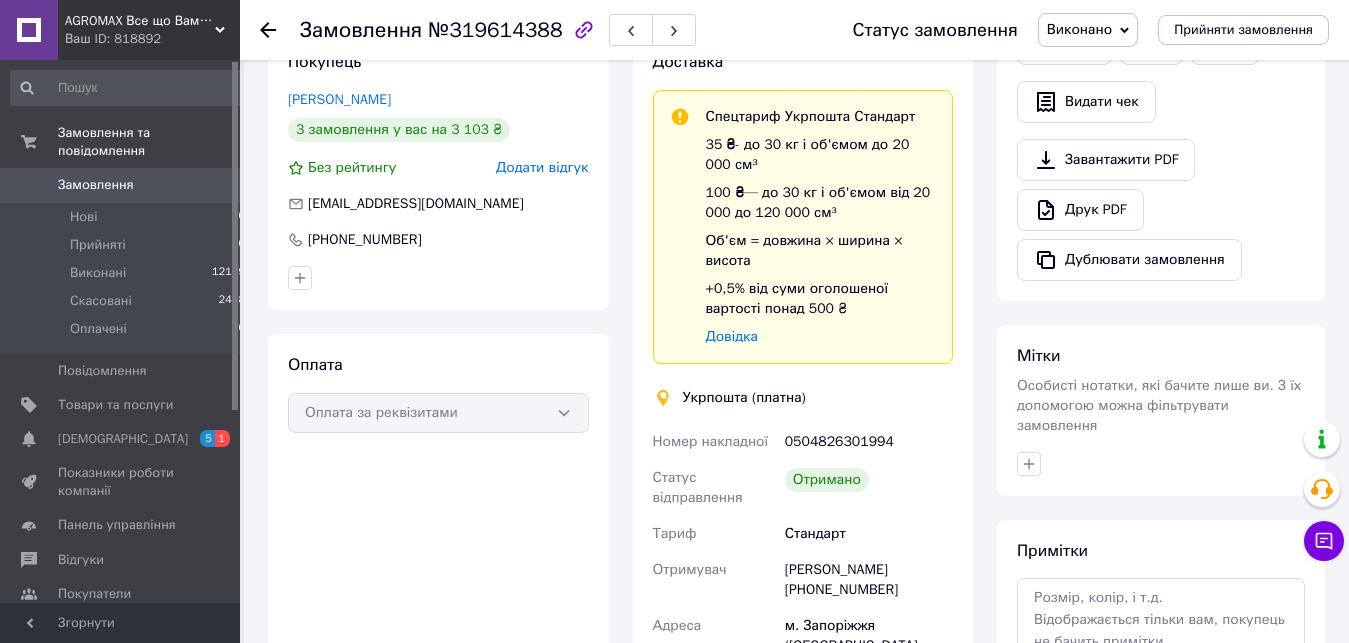 scroll, scrollTop: 204, scrollLeft: 0, axis: vertical 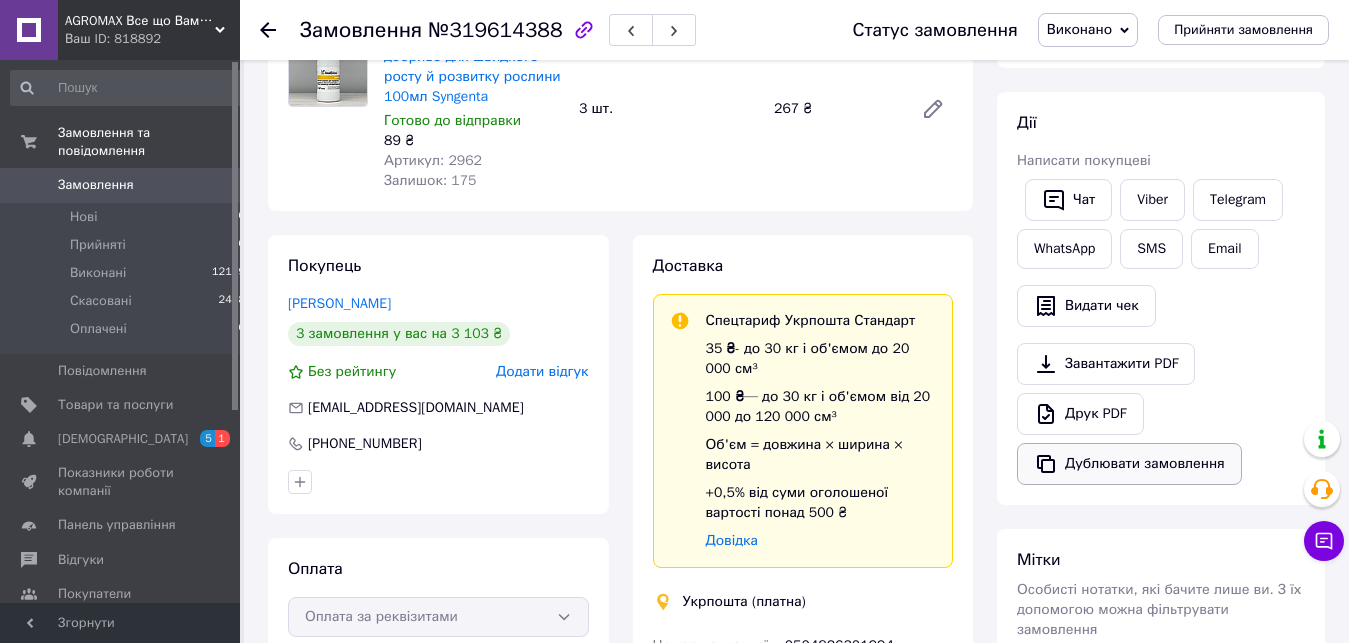click on "Дублювати замовлення" at bounding box center (1129, 464) 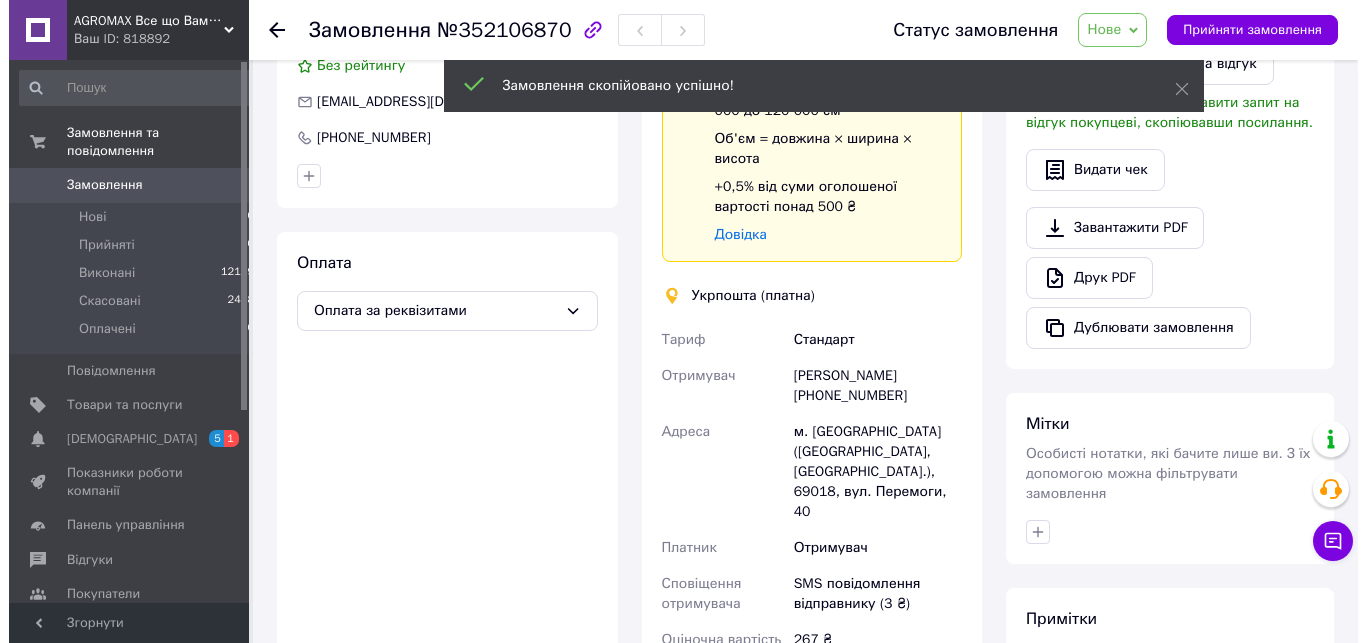 scroll, scrollTop: 306, scrollLeft: 0, axis: vertical 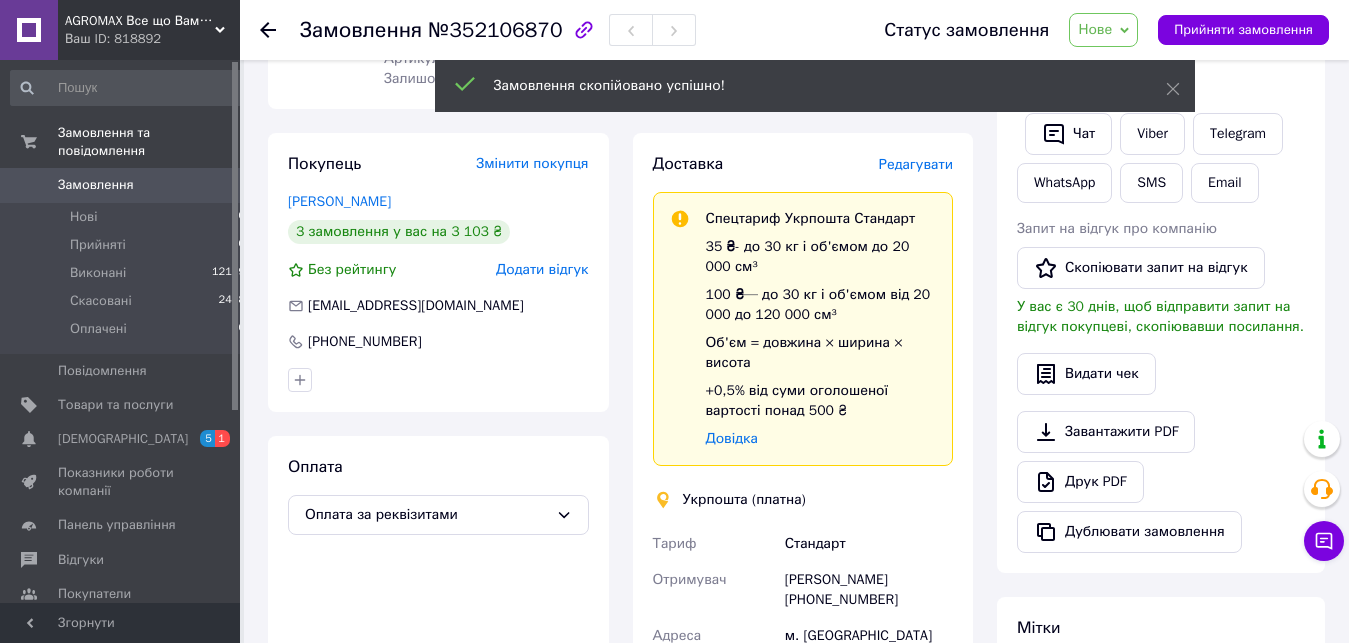 click on "Редагувати" at bounding box center [916, 164] 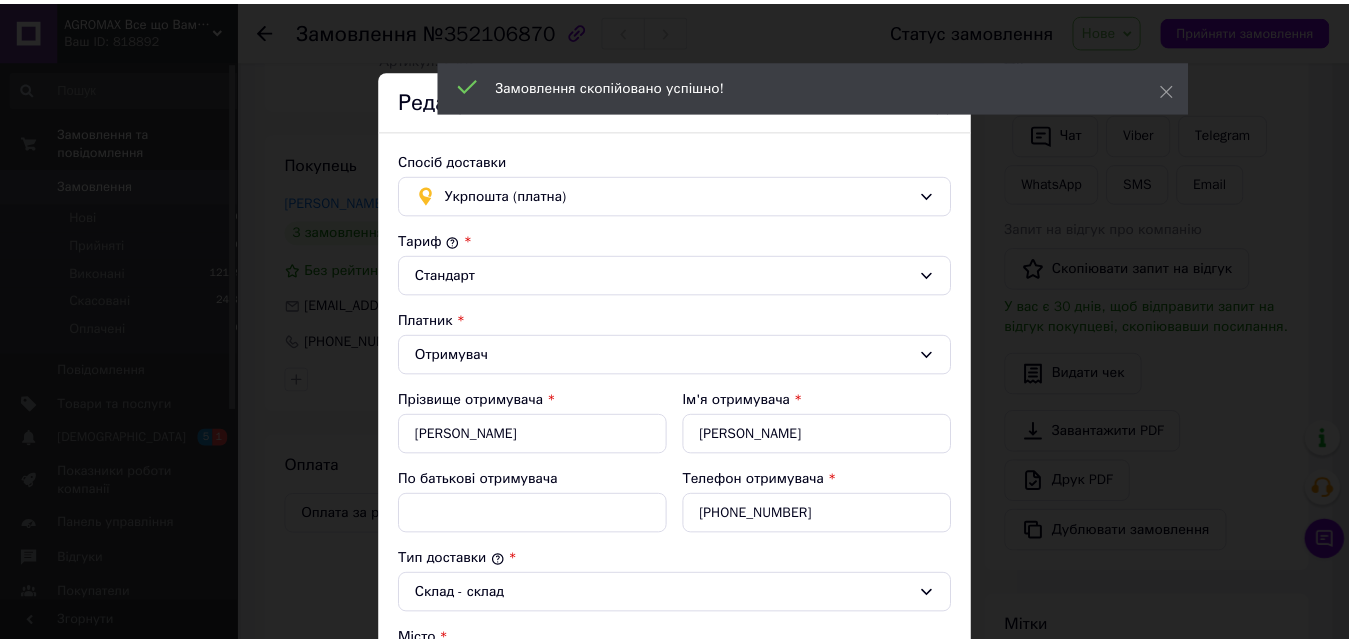 scroll, scrollTop: 680, scrollLeft: 0, axis: vertical 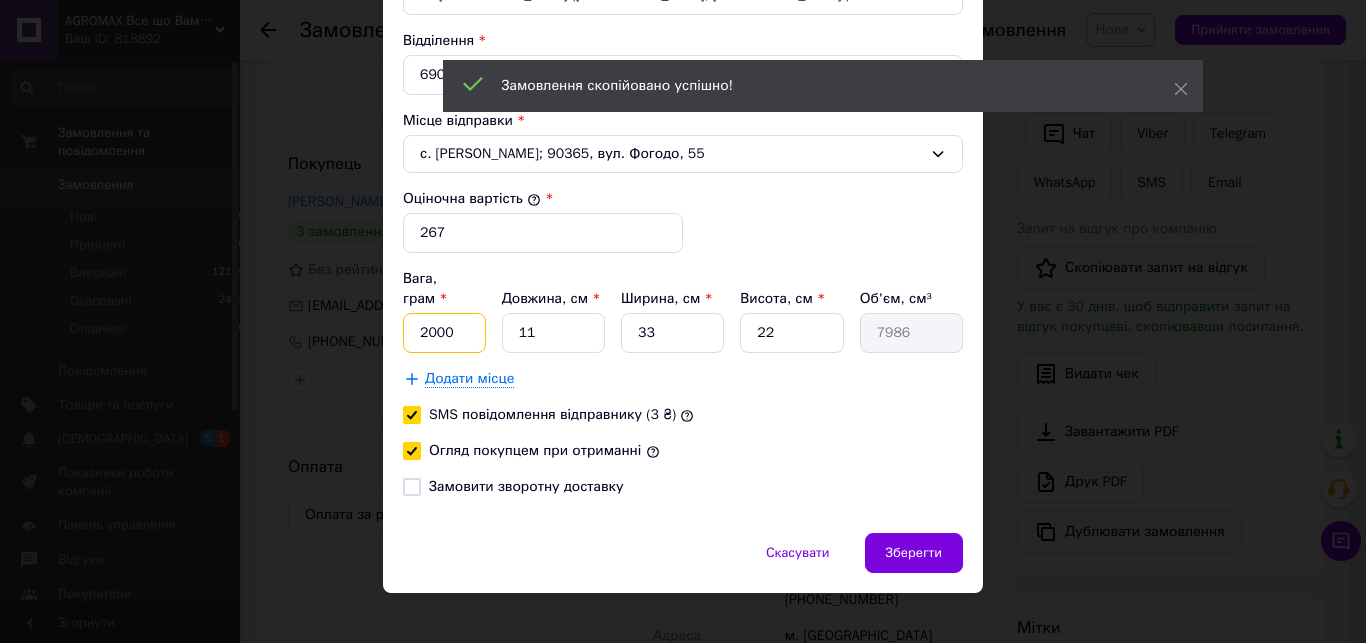 drag, startPoint x: 462, startPoint y: 304, endPoint x: 376, endPoint y: 321, distance: 87.66413 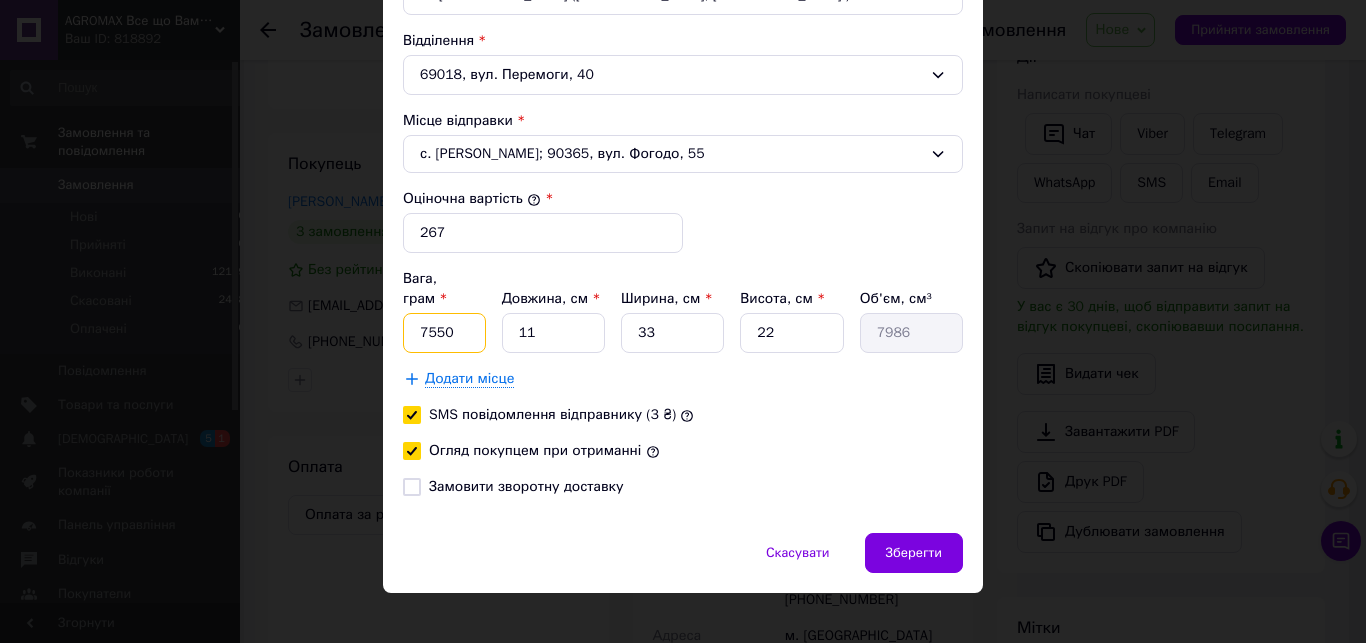 type on "7550" 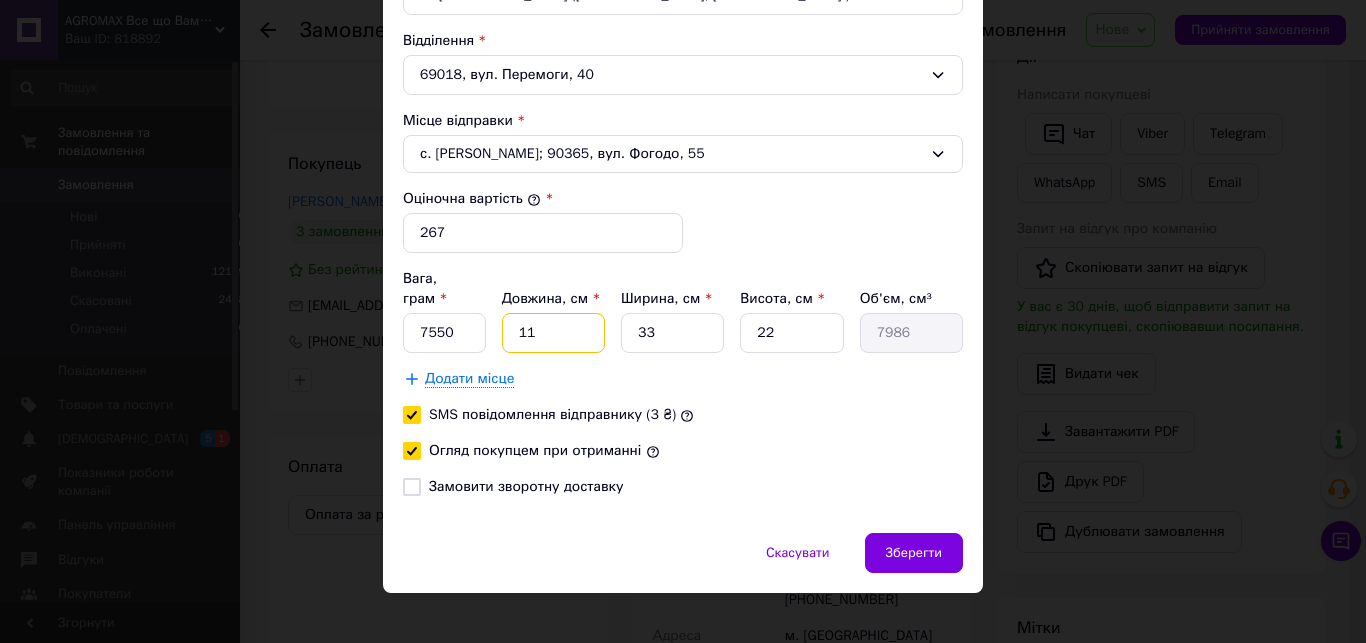 type on "1" 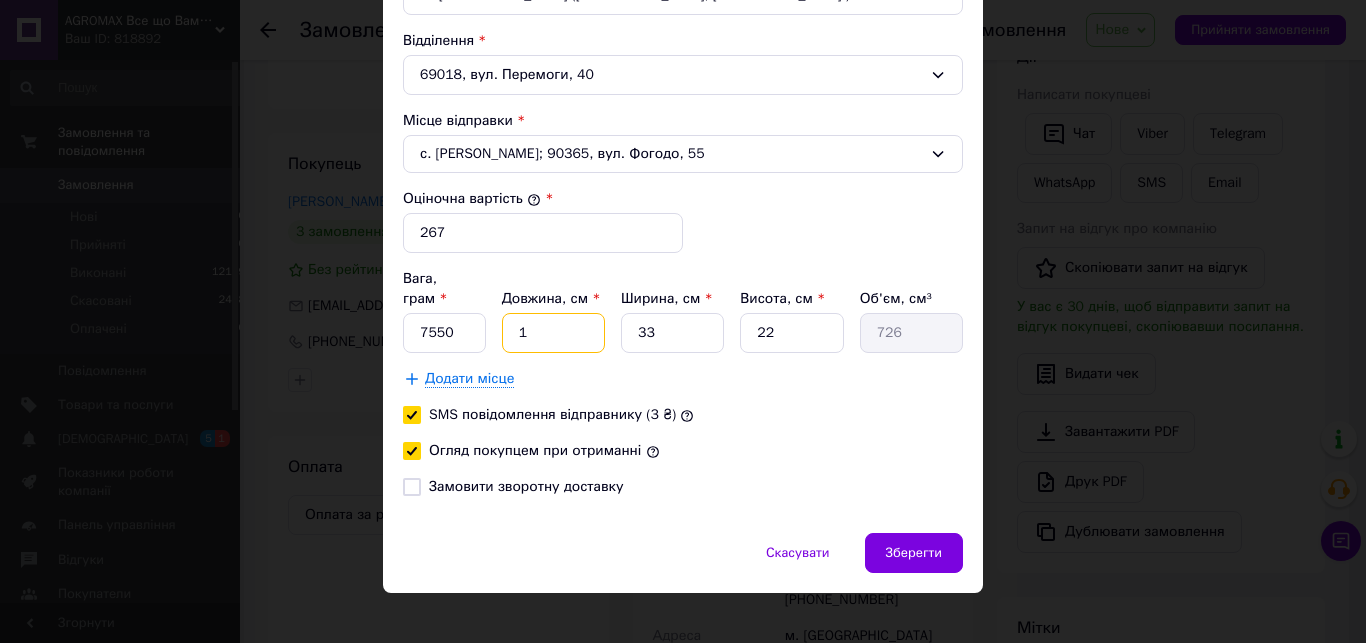 type on "10" 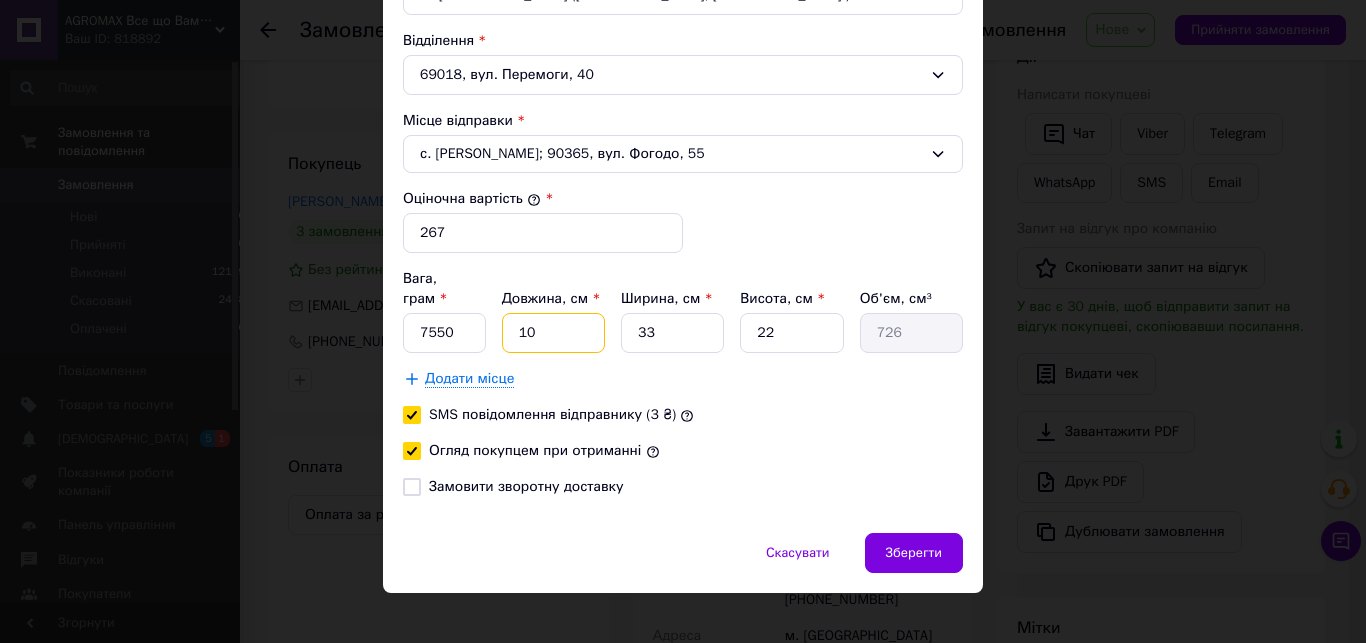 type on "7260" 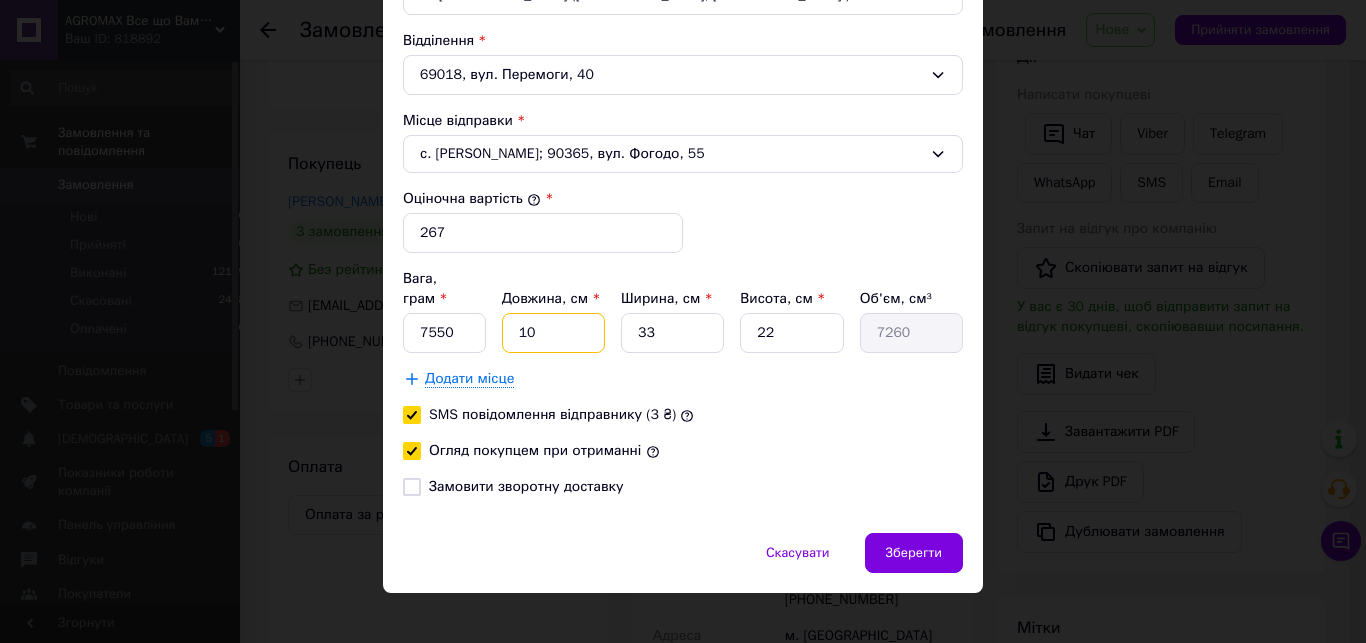 type on "10" 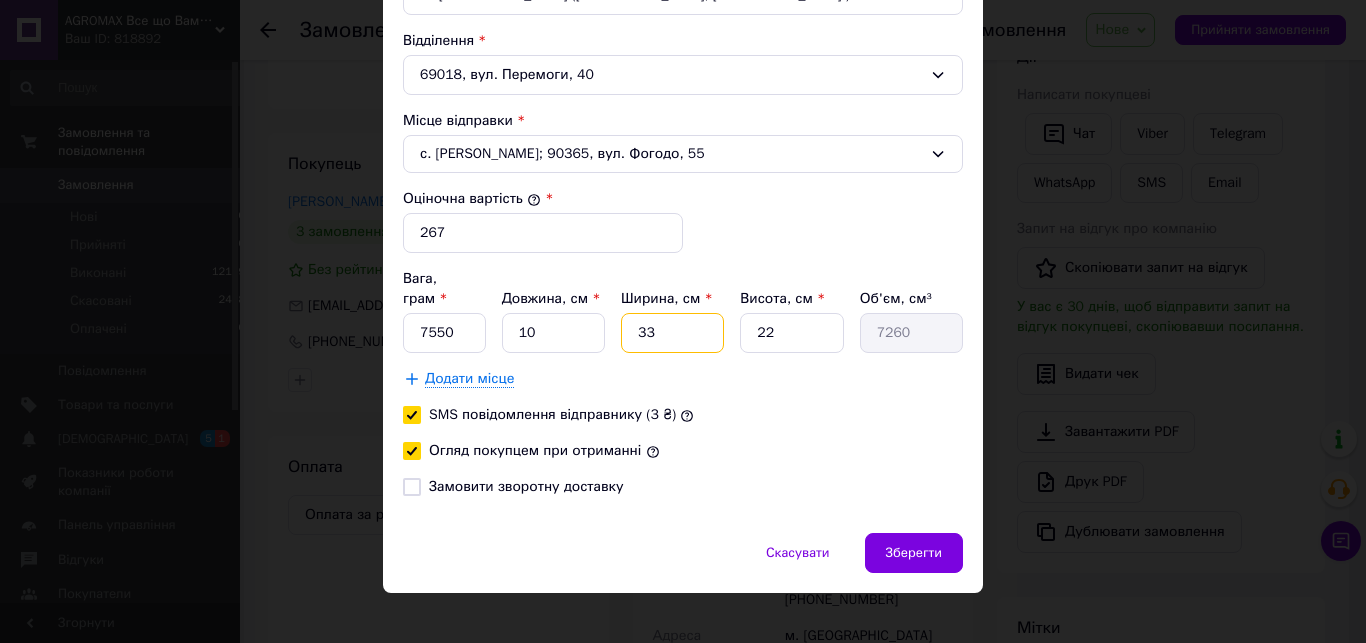 type on "2" 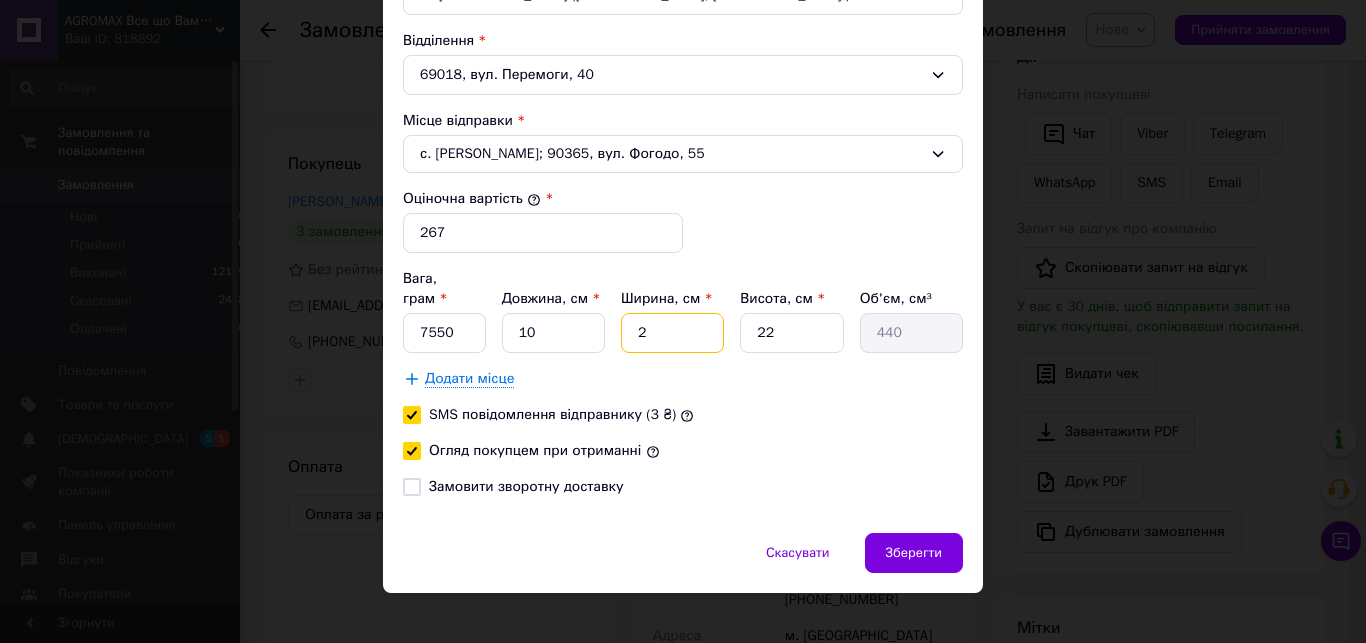 type on "20" 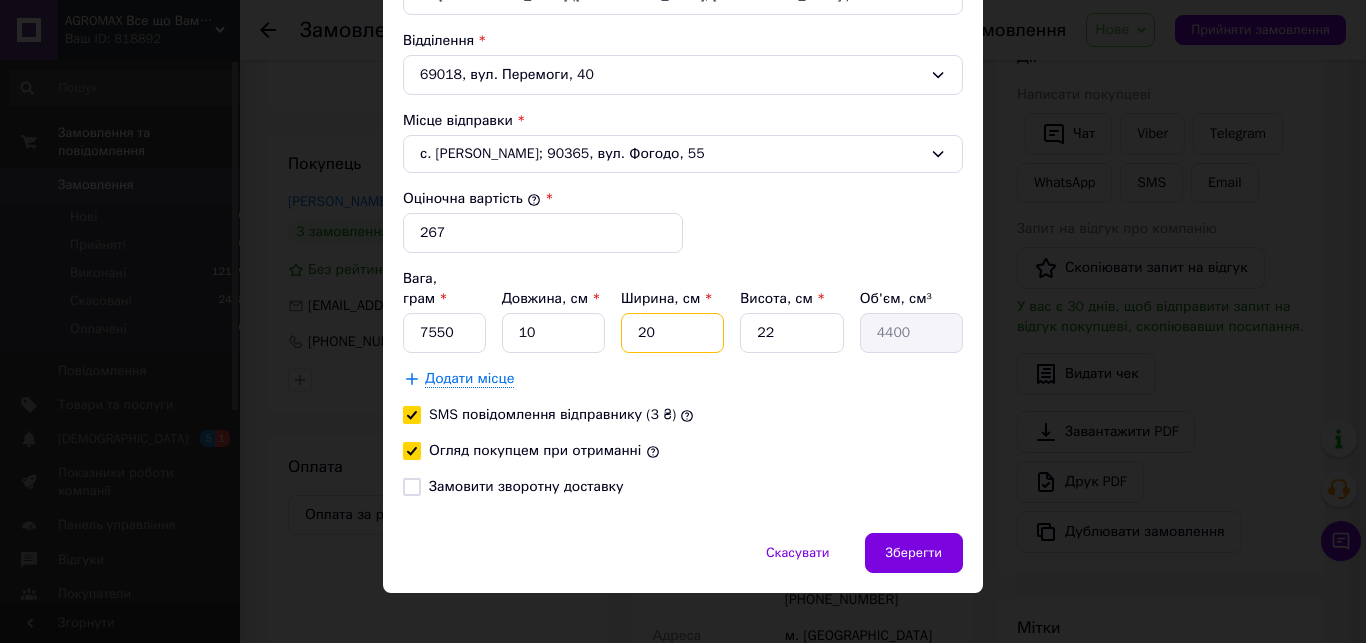 type on "20" 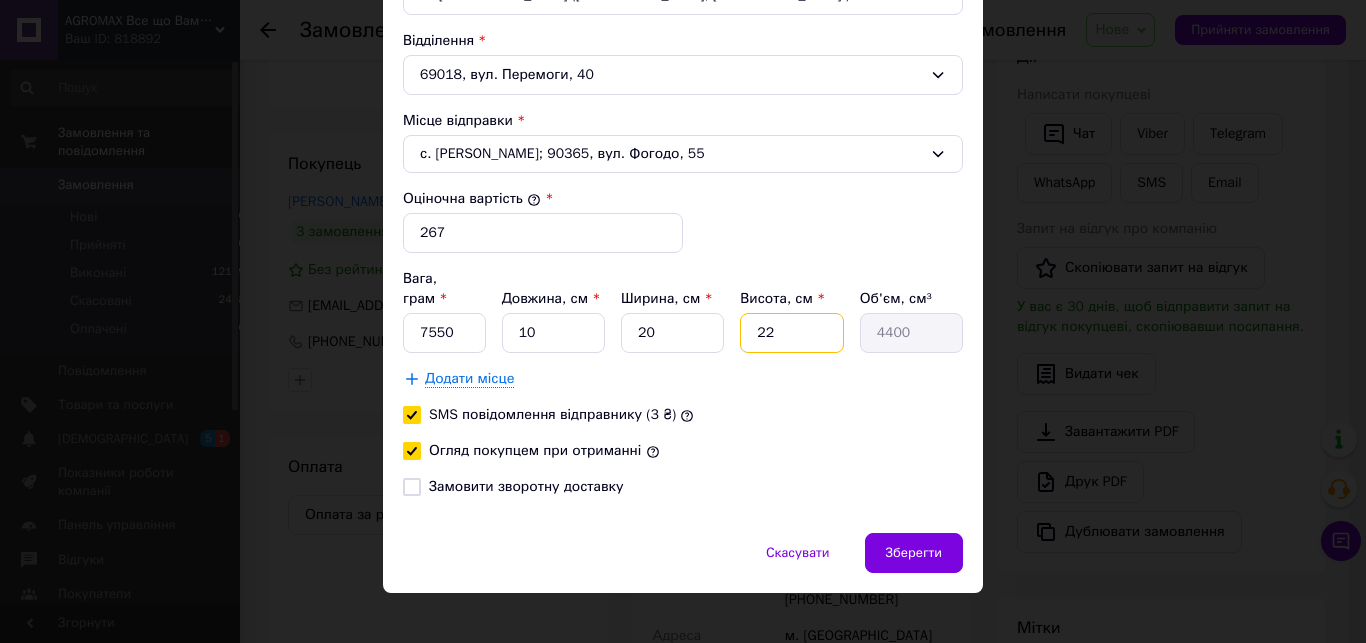 type on "2" 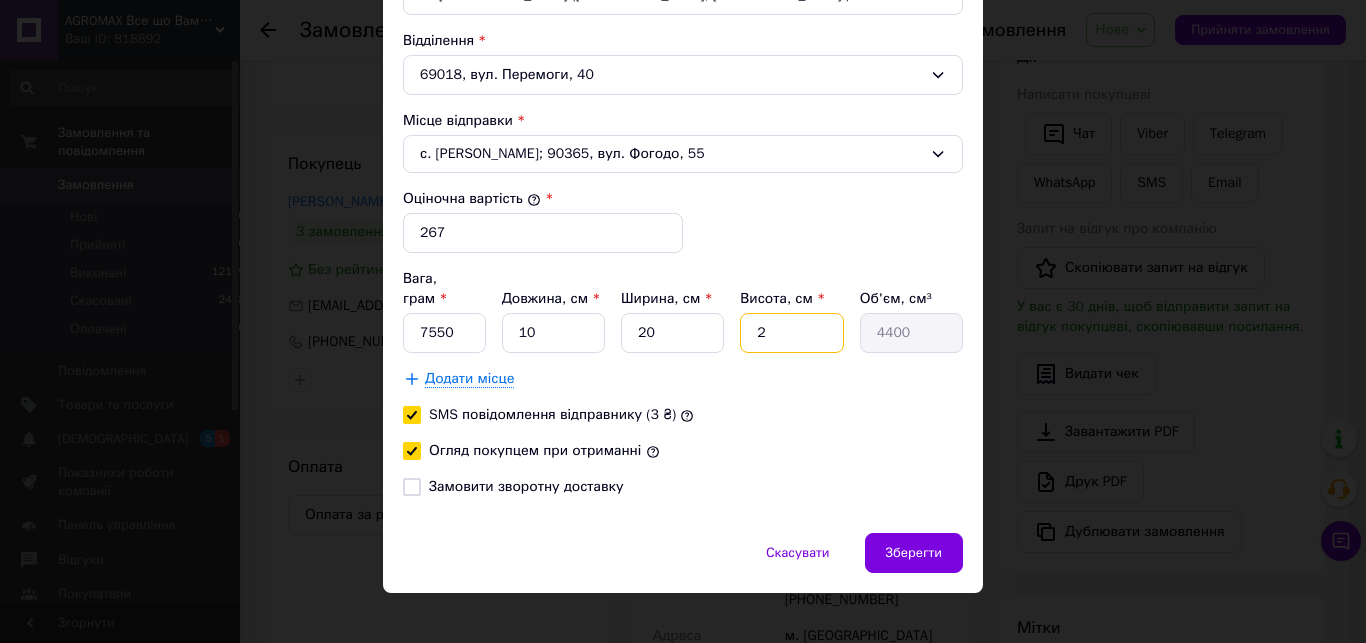type on "400" 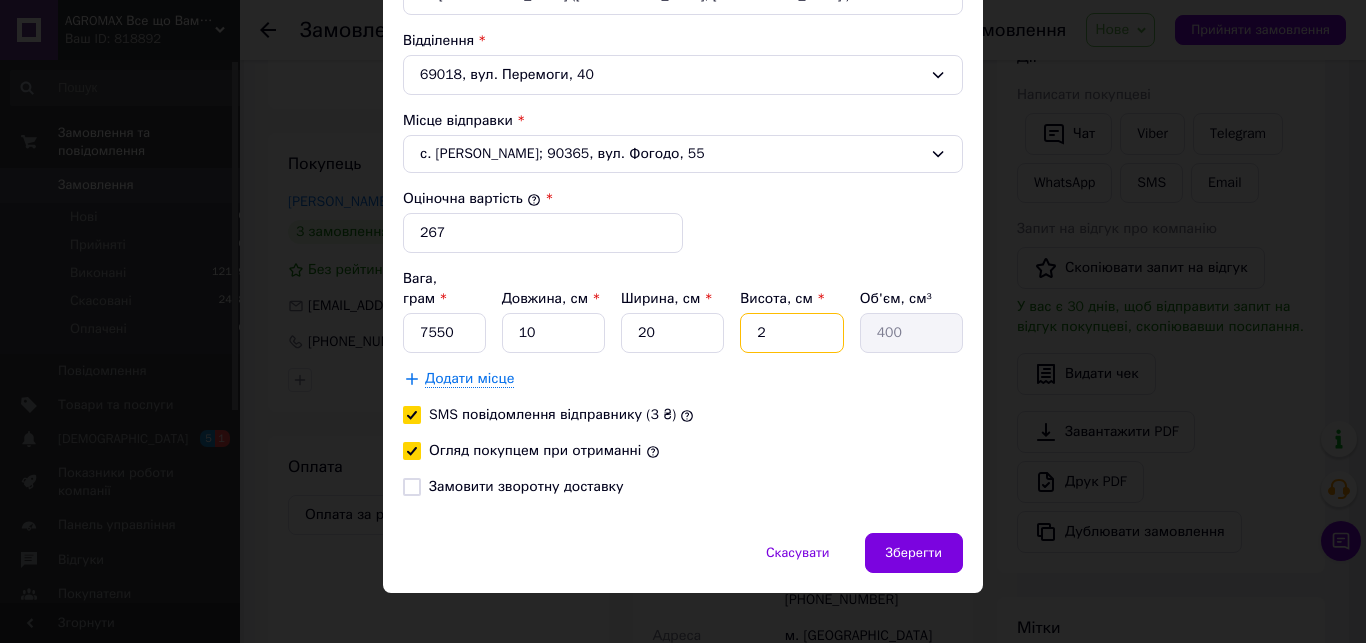 type on "25" 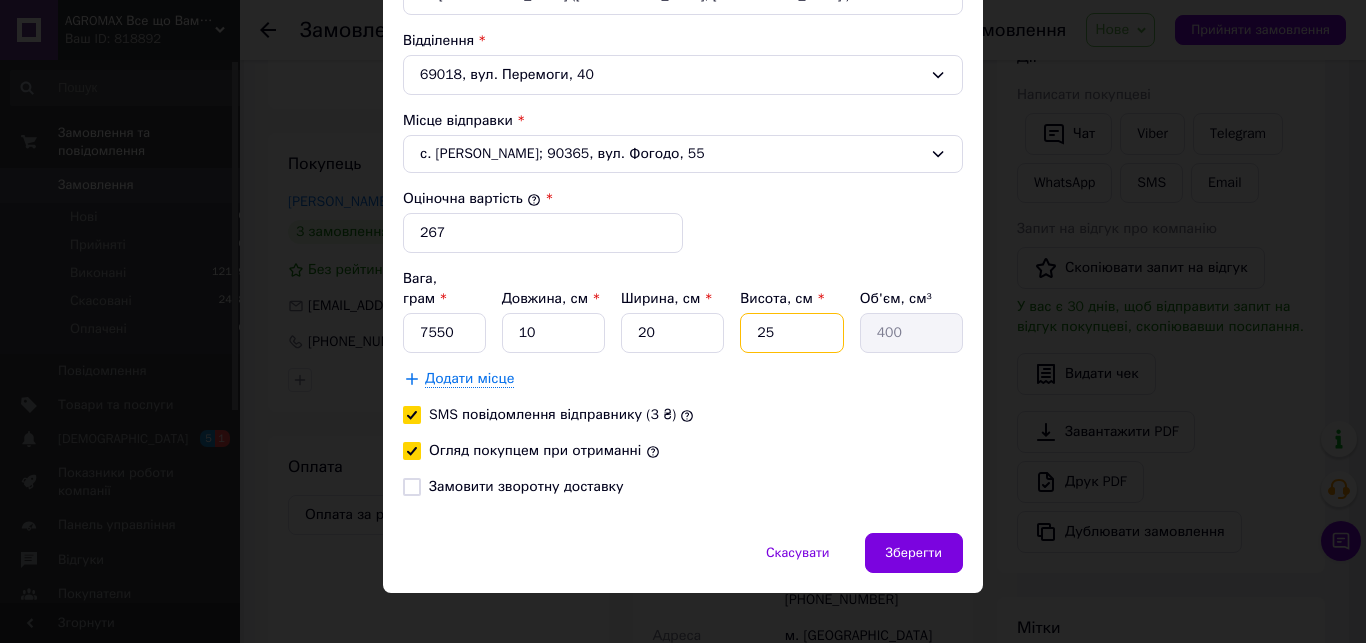 type on "5000" 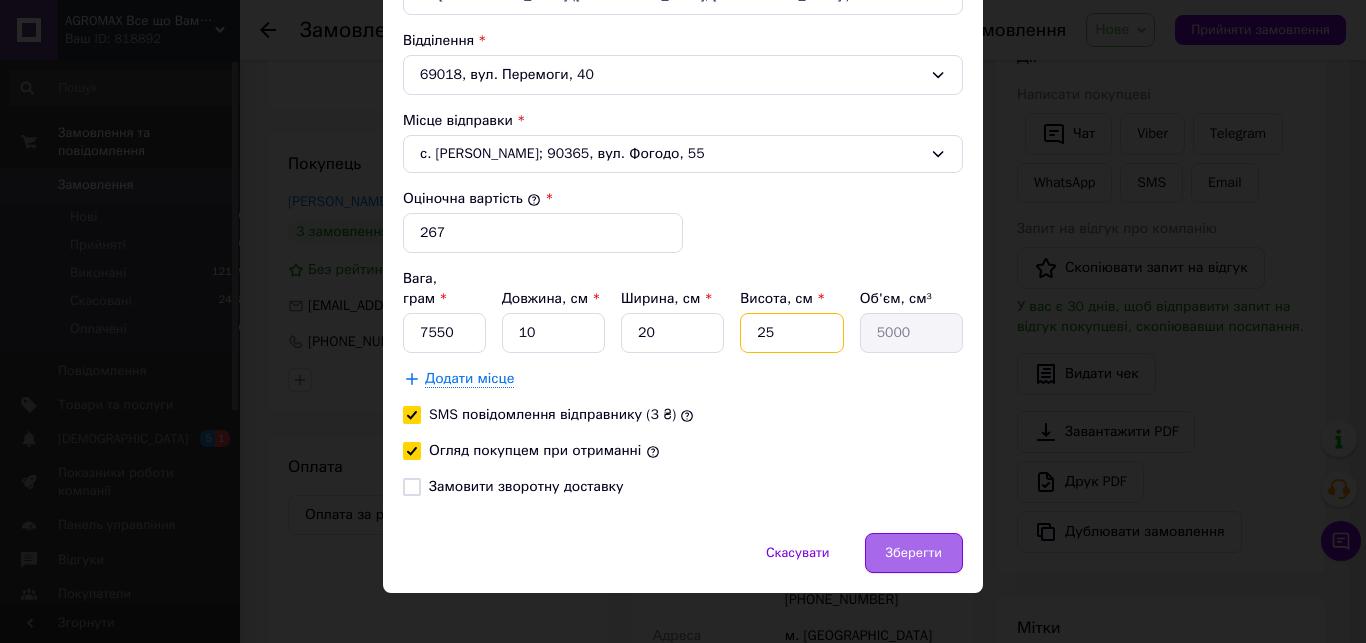 type on "25" 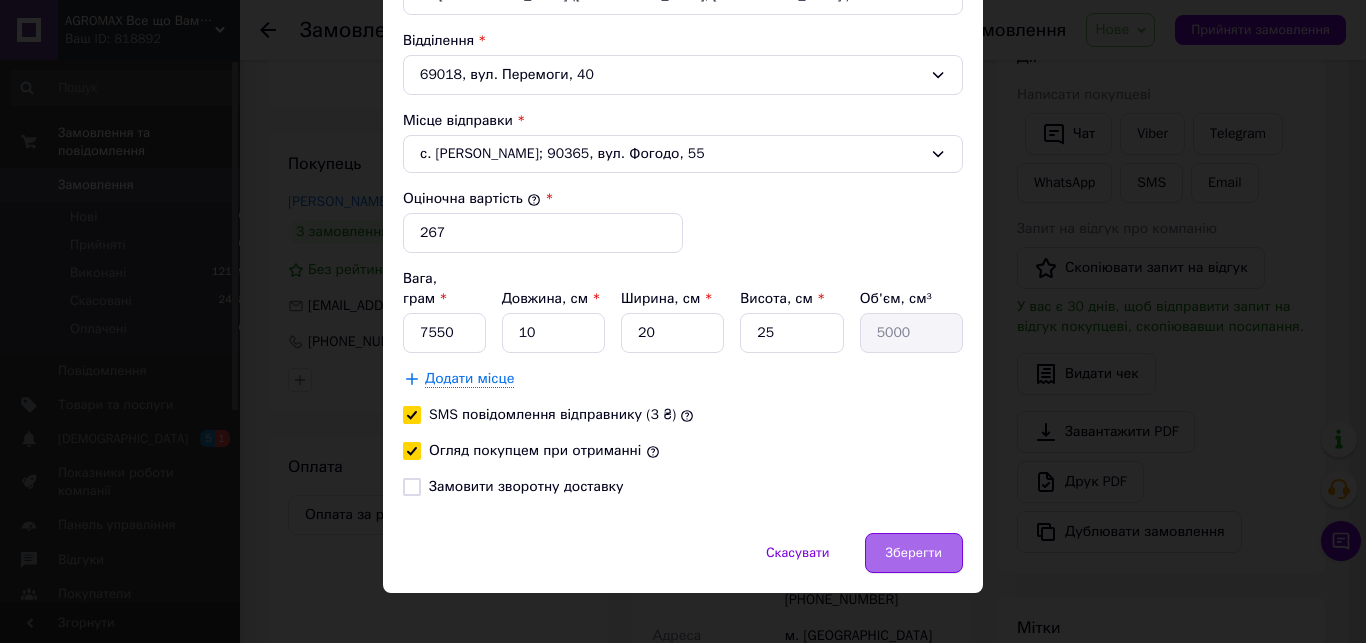click on "Зберегти" at bounding box center (914, 553) 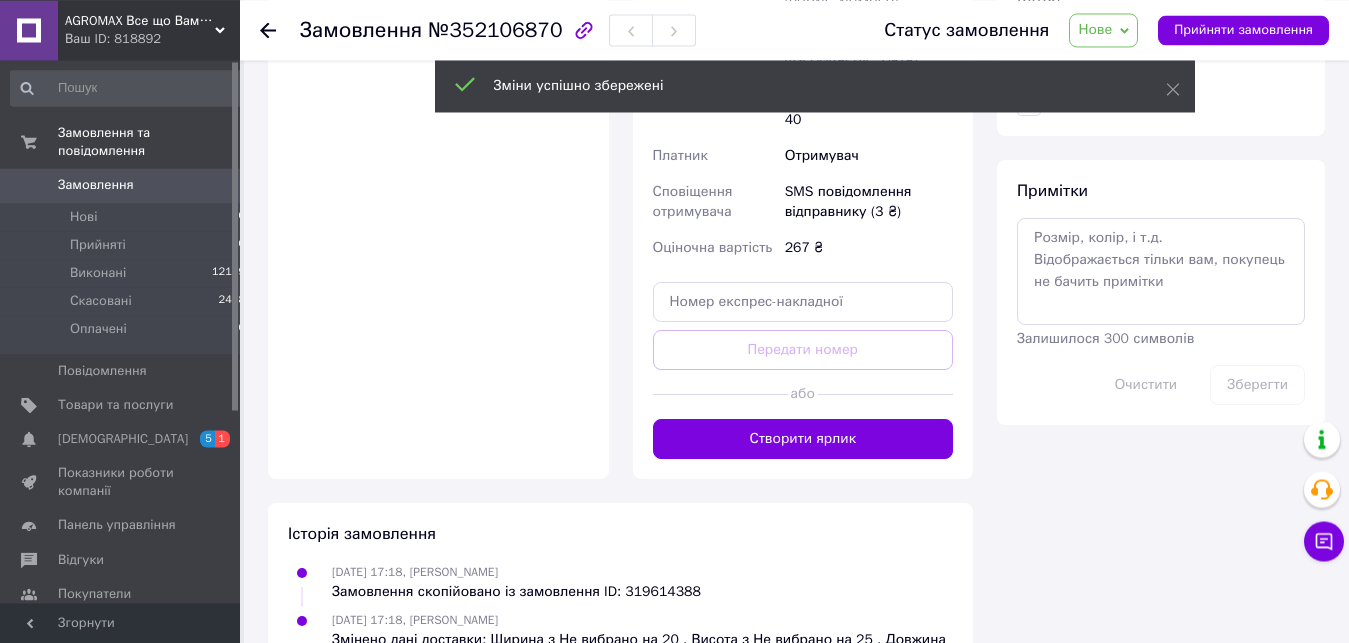 scroll, scrollTop: 933, scrollLeft: 0, axis: vertical 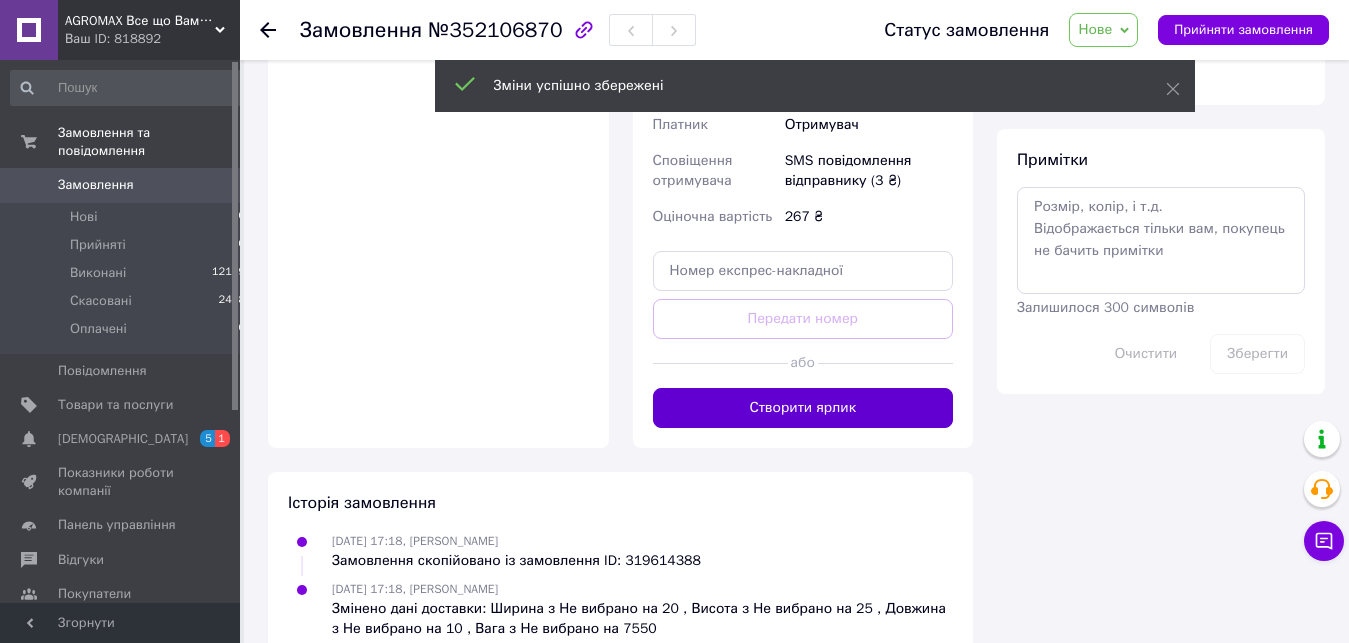 click on "Створити ярлик" at bounding box center (803, 408) 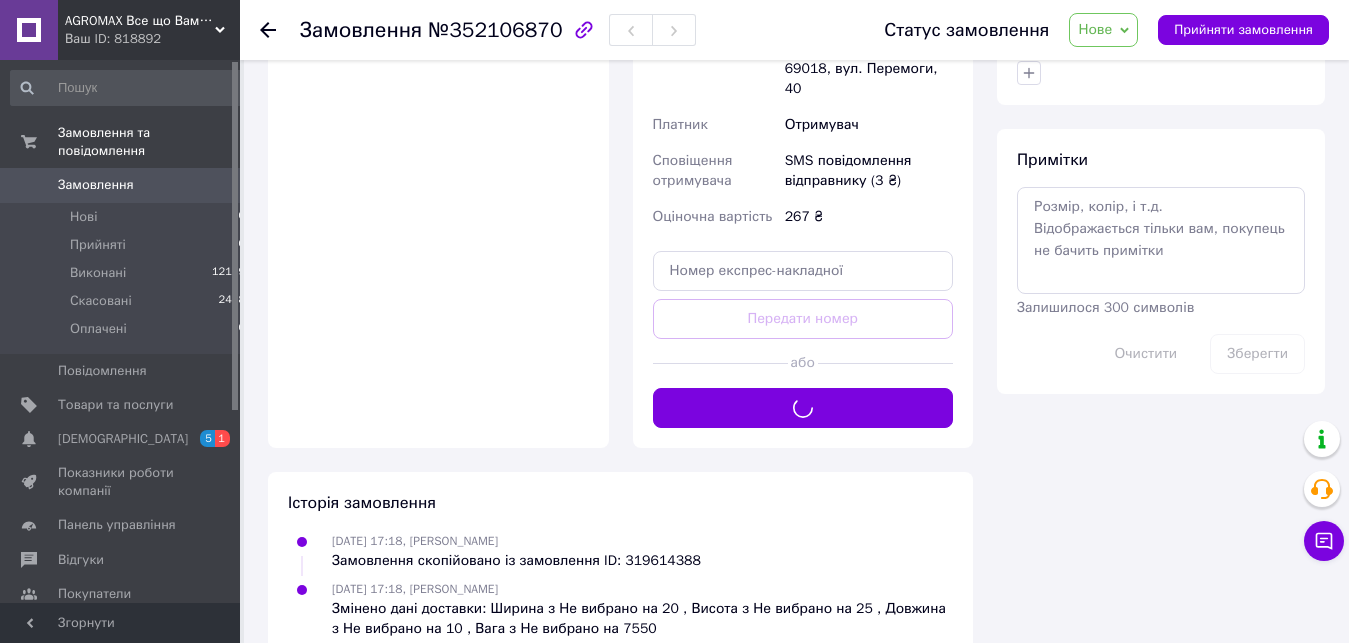 scroll, scrollTop: 832, scrollLeft: 0, axis: vertical 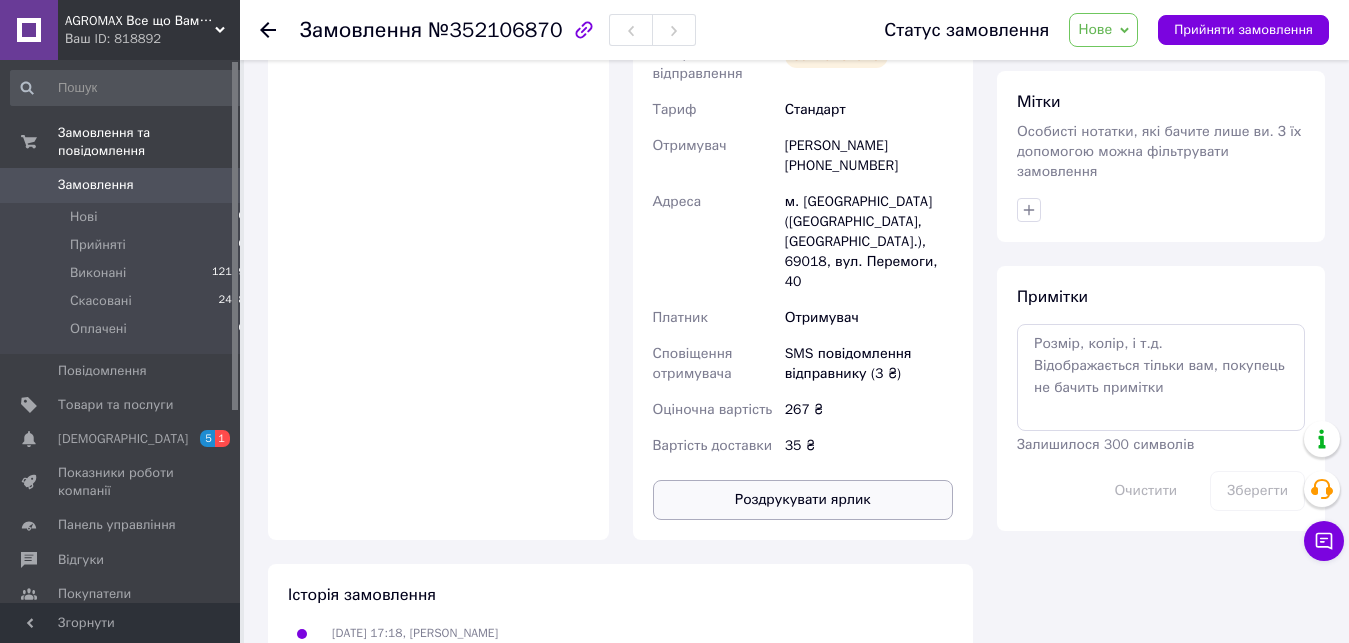 drag, startPoint x: 841, startPoint y: 437, endPoint x: 841, endPoint y: 448, distance: 11 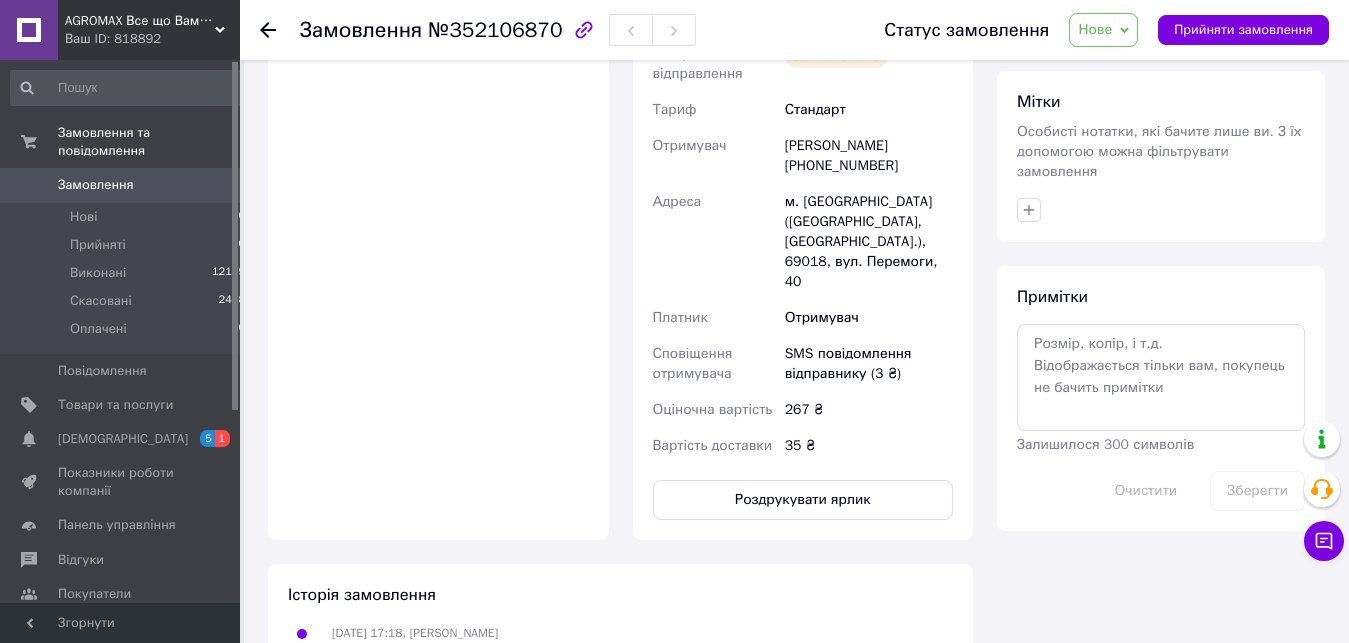 drag, startPoint x: 1118, startPoint y: 29, endPoint x: 1121, endPoint y: 67, distance: 38.118237 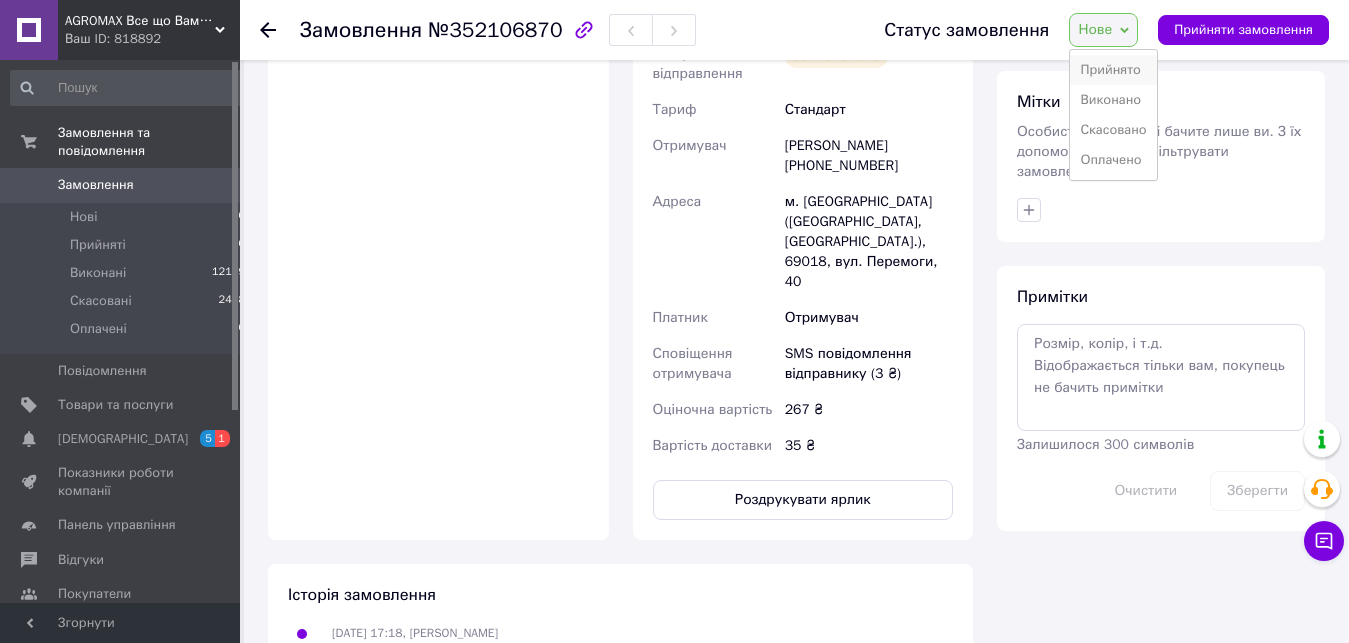 click on "Прийнято" at bounding box center [1113, 70] 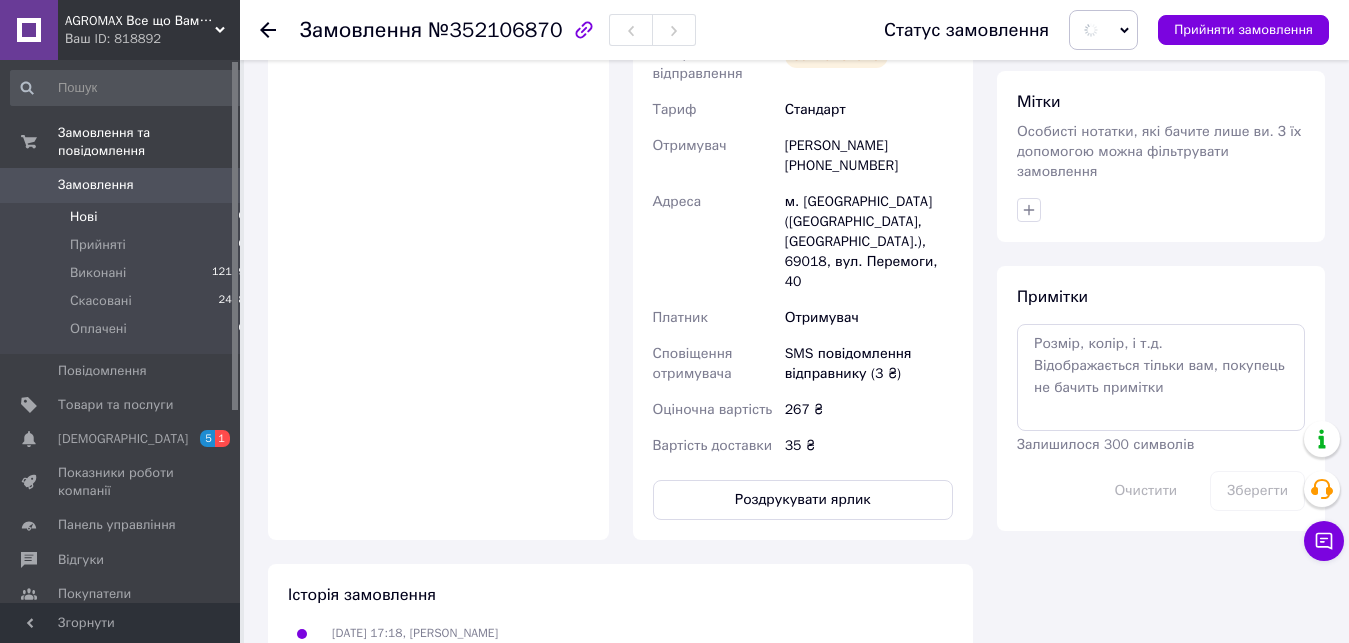 click on "Нові 0" at bounding box center (128, 217) 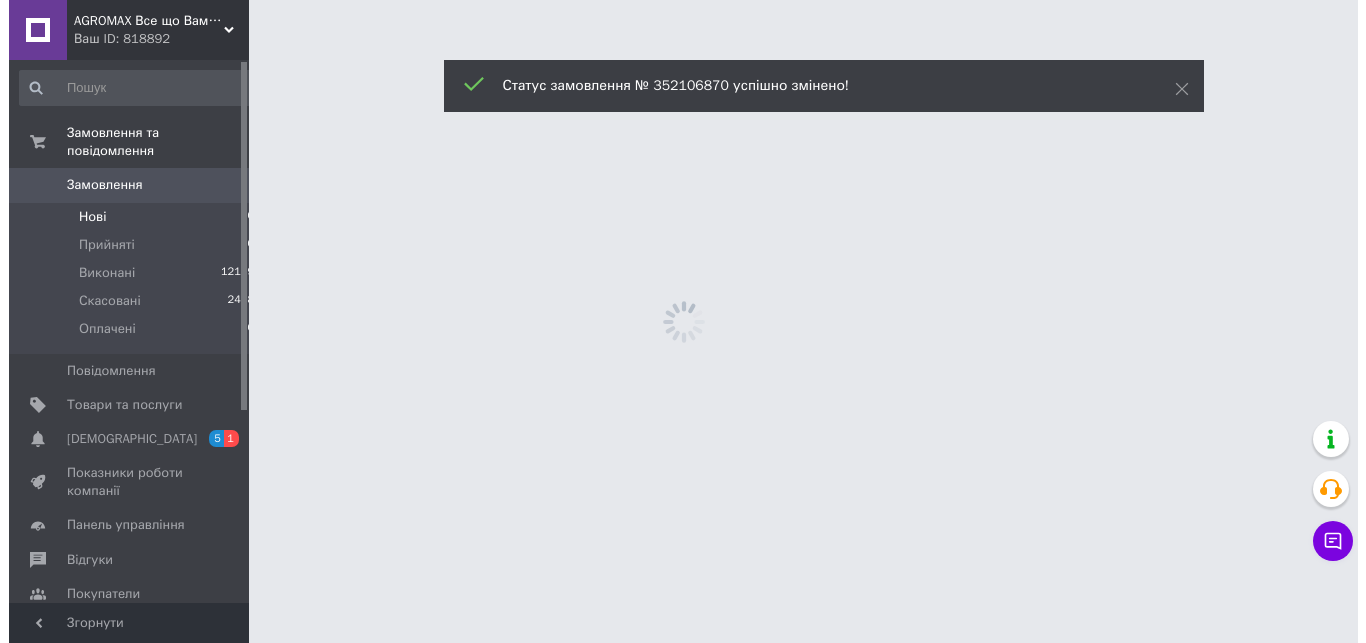 scroll, scrollTop: 0, scrollLeft: 0, axis: both 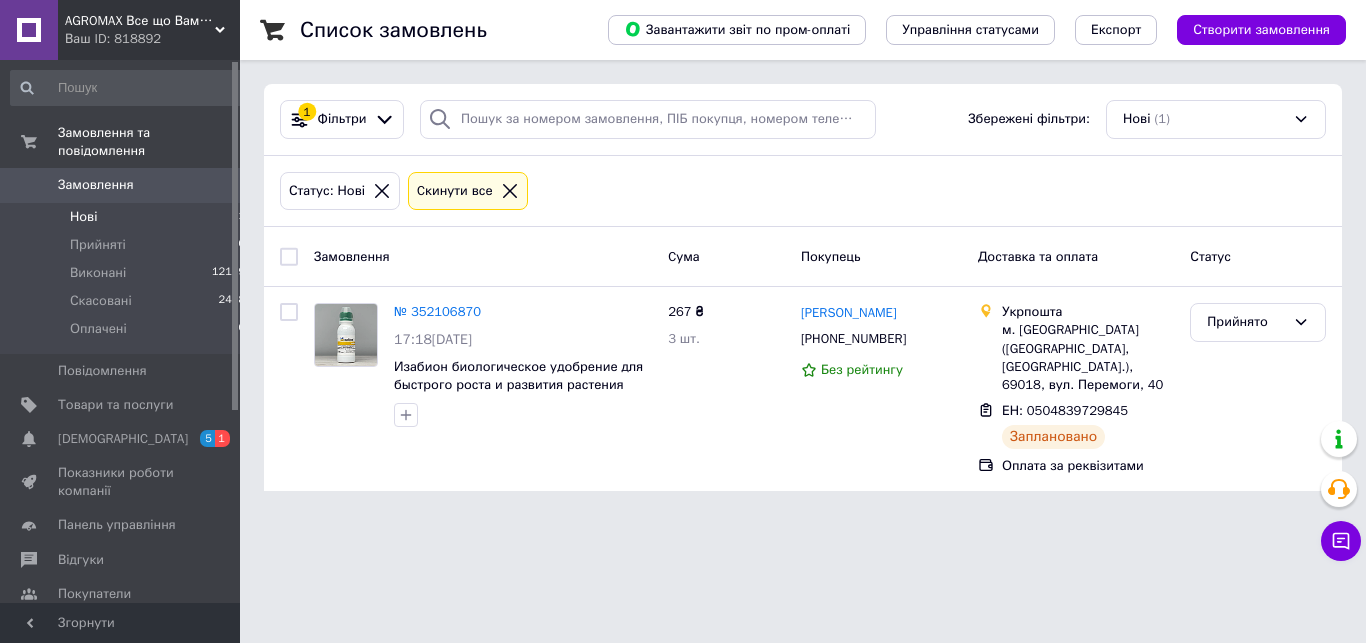 click on "Нові 1" at bounding box center [128, 217] 